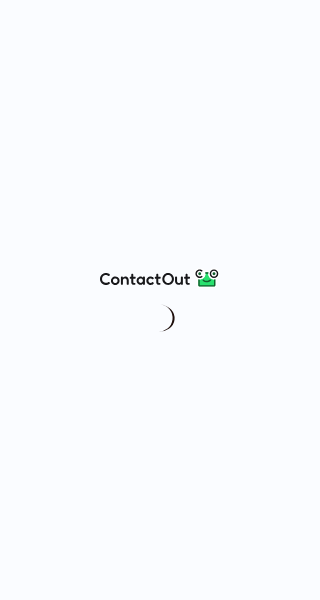 scroll, scrollTop: 0, scrollLeft: 0, axis: both 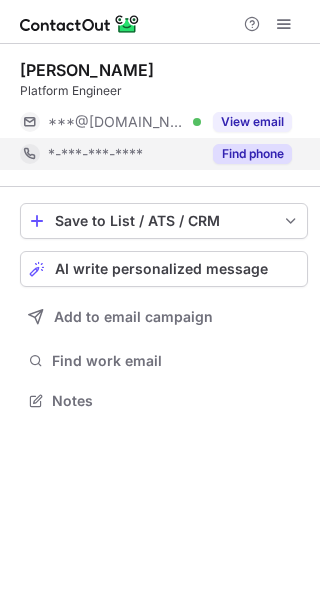 click on "*-***-***-****" at bounding box center [110, 154] 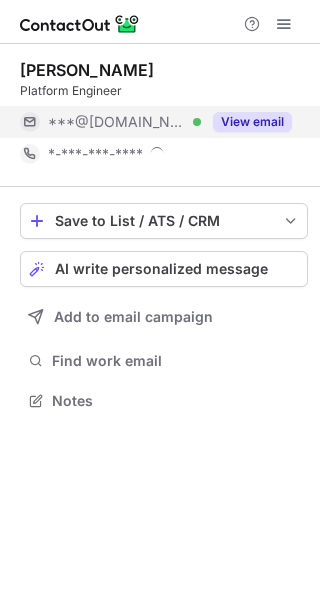 click on "***@gmail.com Verified" at bounding box center (110, 122) 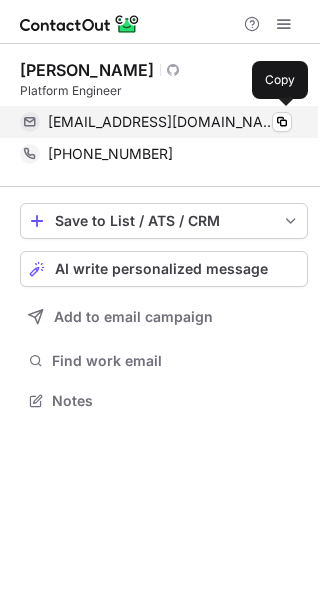 click on "ryandahlke@gmail.com" at bounding box center [162, 122] 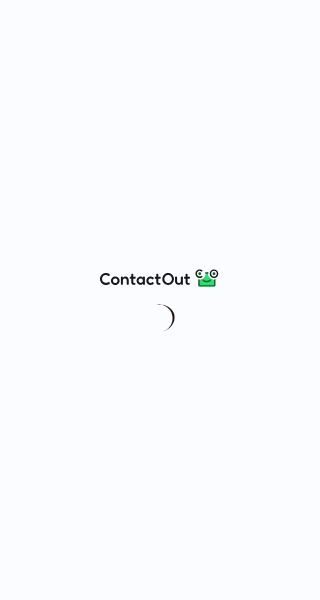scroll, scrollTop: 0, scrollLeft: 0, axis: both 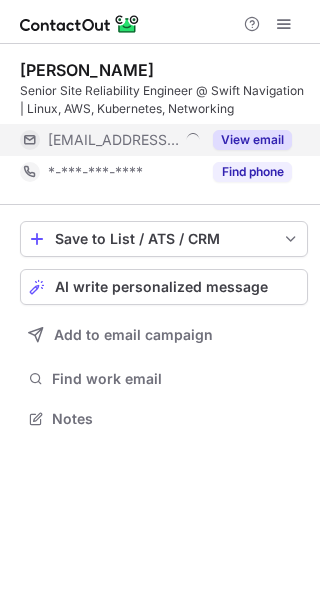 click on "***@swiftnav.com" at bounding box center [110, 140] 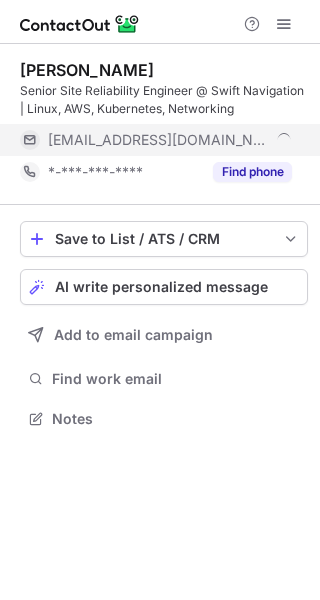 scroll, scrollTop: 10, scrollLeft: 10, axis: both 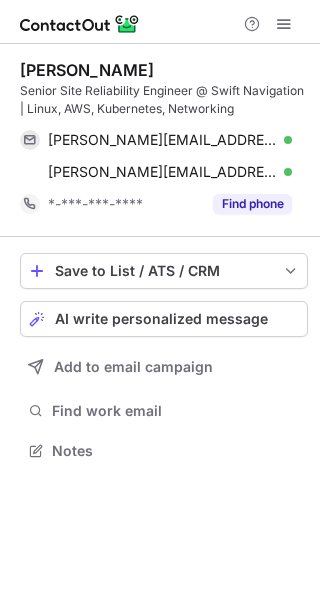 click on "Joseph Theiss" at bounding box center [164, 70] 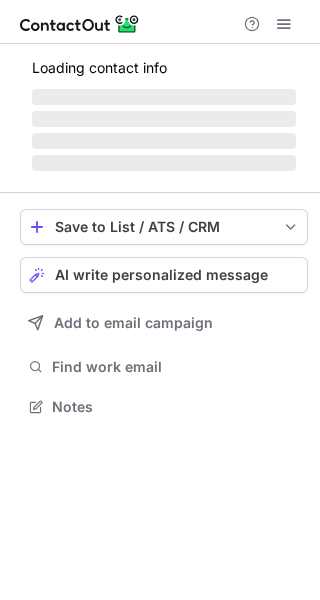 scroll, scrollTop: 0, scrollLeft: 0, axis: both 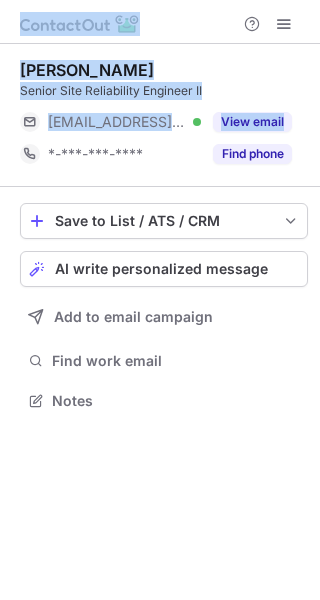 drag, startPoint x: 202, startPoint y: 131, endPoint x: 562, endPoint y: 159, distance: 361.08725 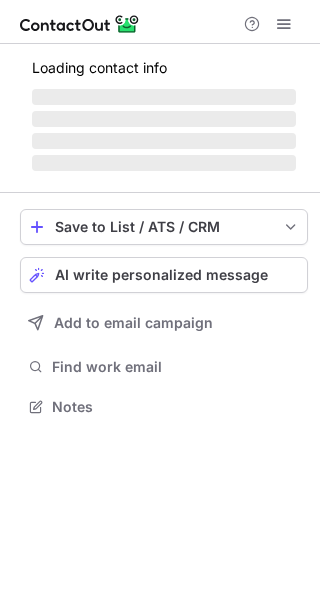 scroll, scrollTop: 0, scrollLeft: 0, axis: both 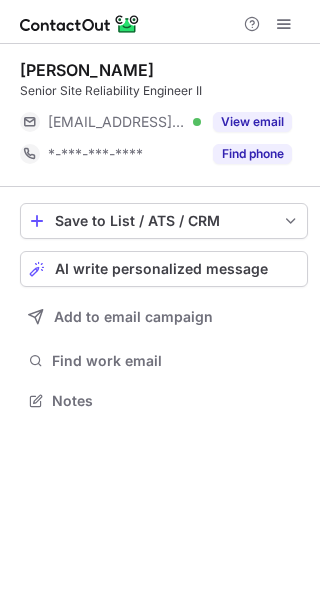 click on "***@roadie.com Verified" at bounding box center [124, 122] 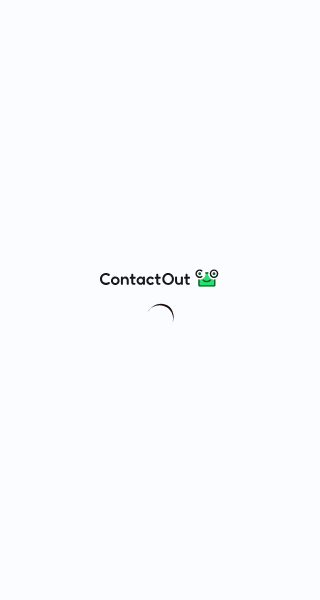 scroll, scrollTop: 0, scrollLeft: 0, axis: both 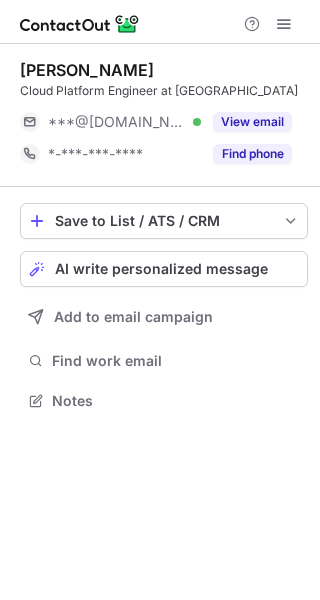 click on "***@[DOMAIN_NAME] Verified" at bounding box center (110, 122) 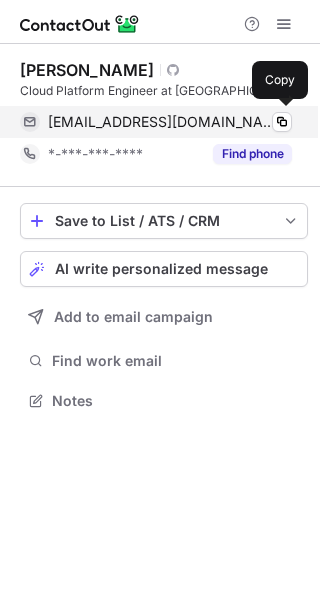 click on "[EMAIL_ADDRESS][DOMAIN_NAME]" at bounding box center (162, 122) 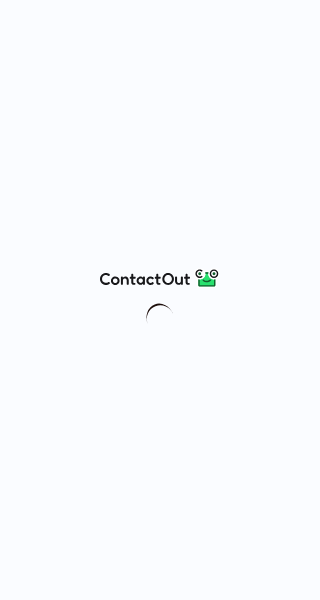 scroll, scrollTop: 0, scrollLeft: 0, axis: both 